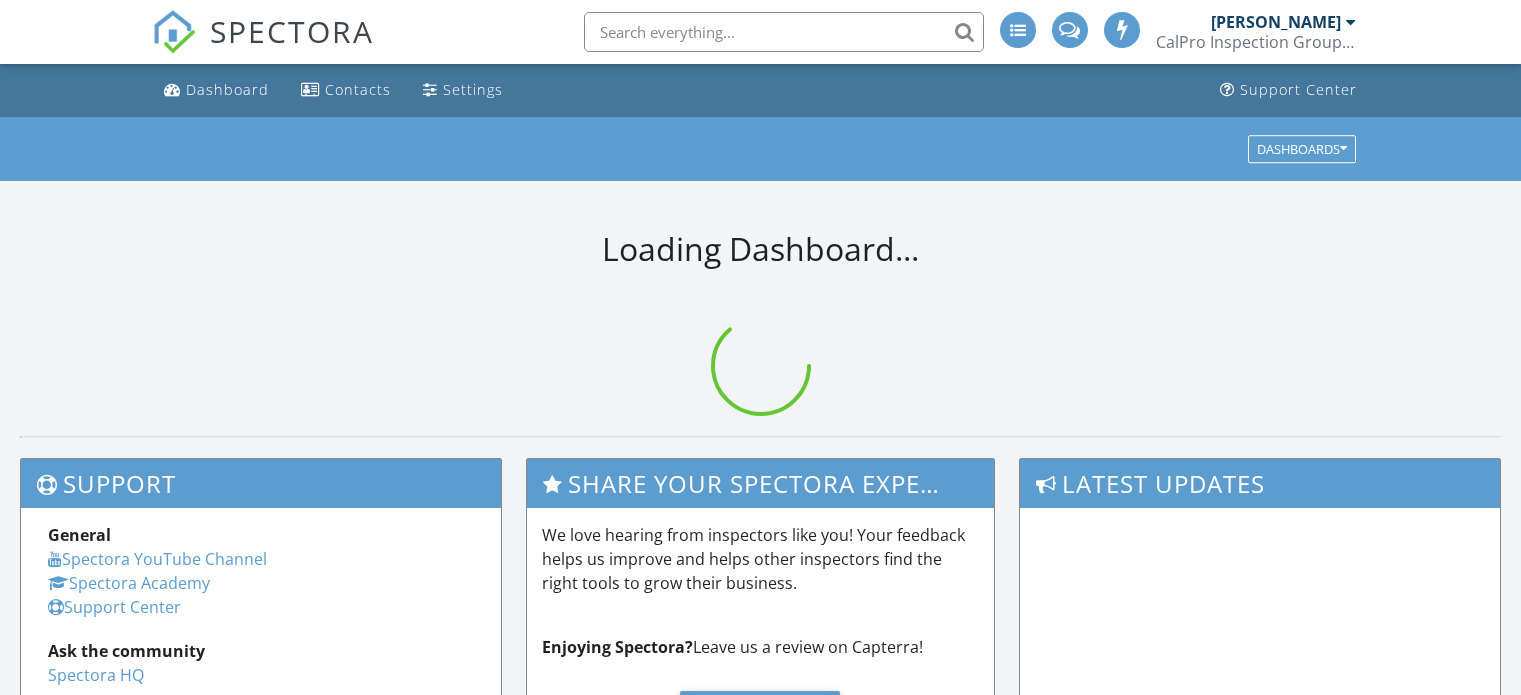 scroll, scrollTop: 0, scrollLeft: 0, axis: both 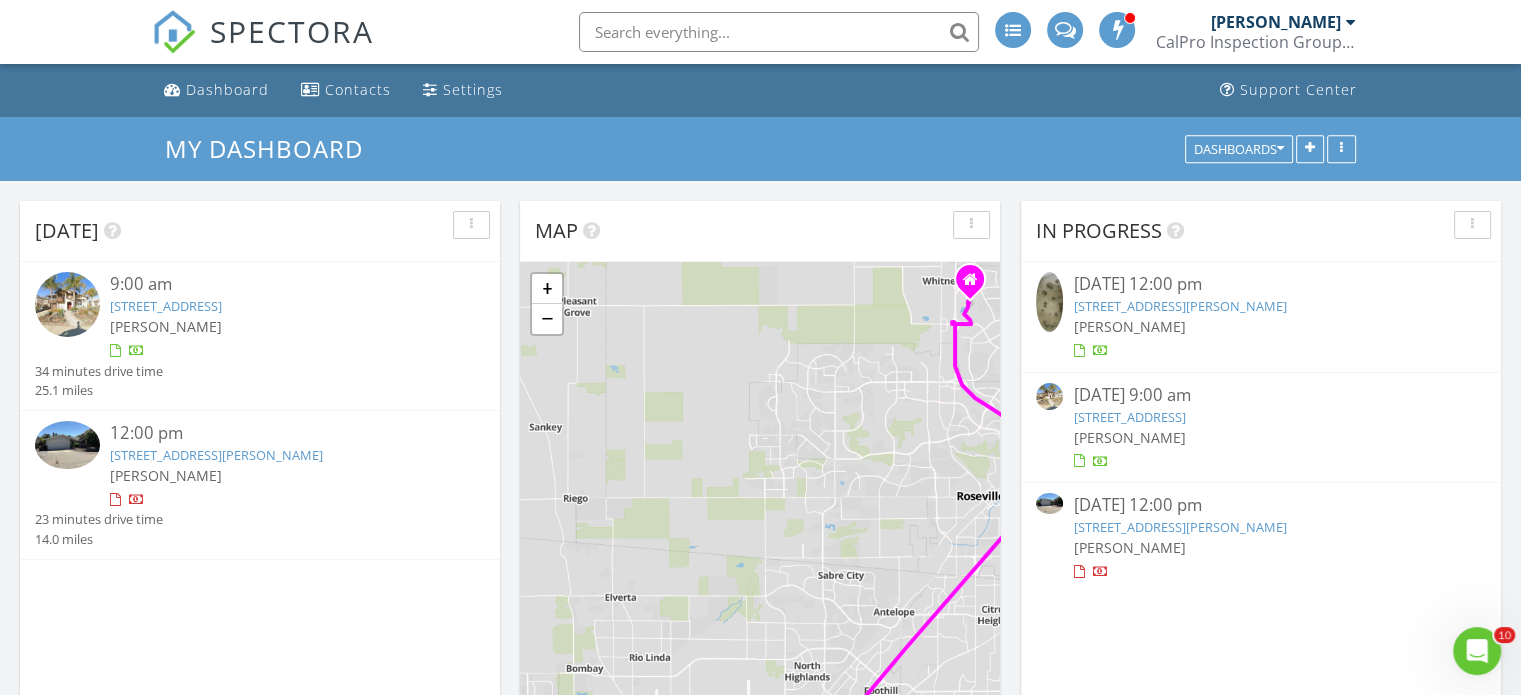 click on "12:00 pm" at bounding box center (279, 433) 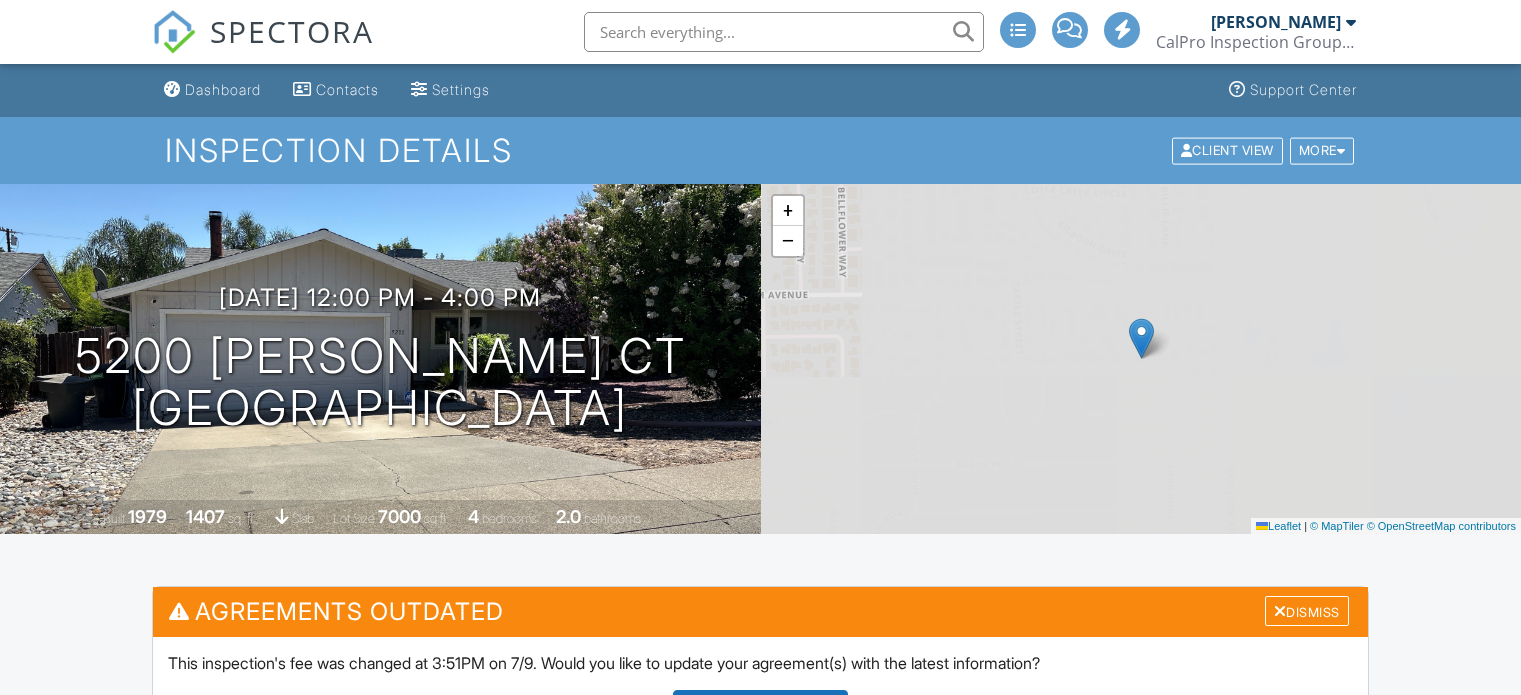scroll, scrollTop: 0, scrollLeft: 0, axis: both 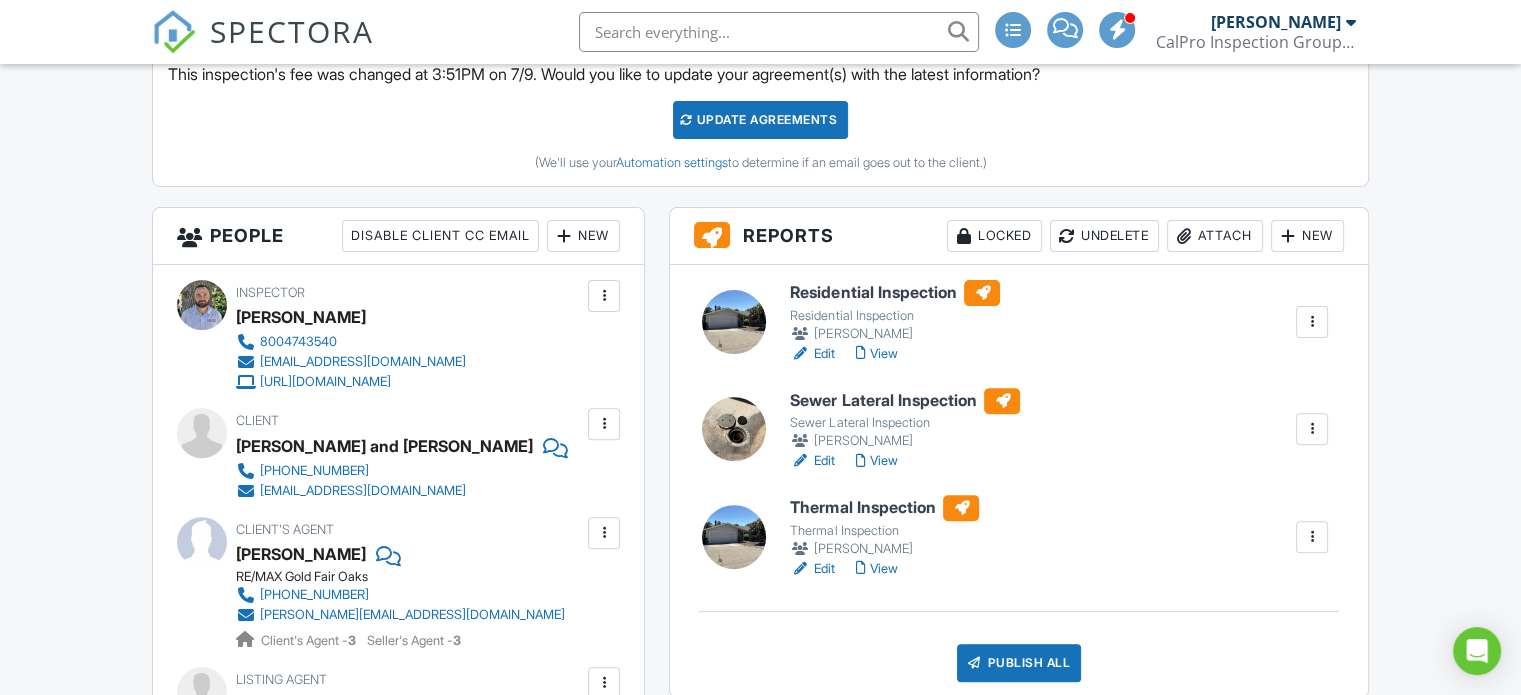 drag, startPoint x: 1528, startPoint y: 51, endPoint x: 1535, endPoint y: 125, distance: 74.330345 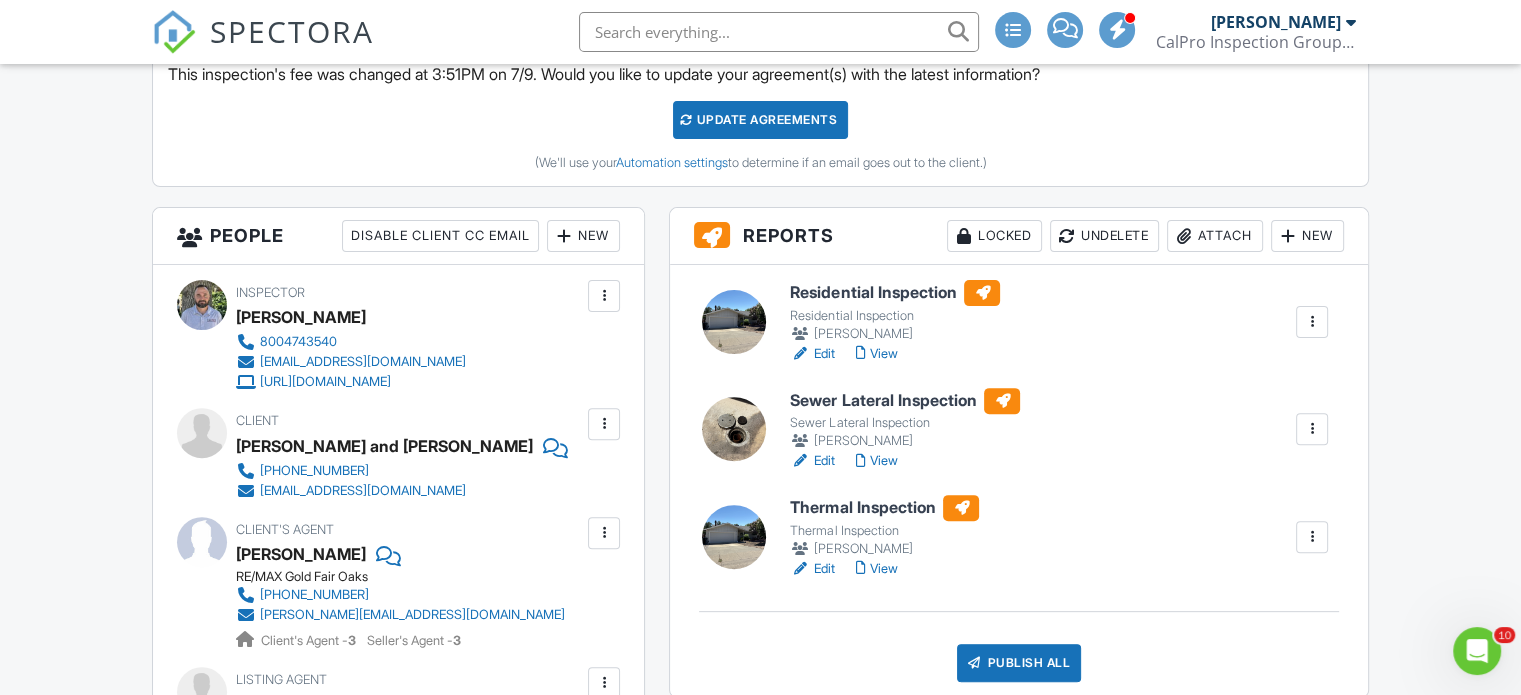 scroll, scrollTop: 0, scrollLeft: 0, axis: both 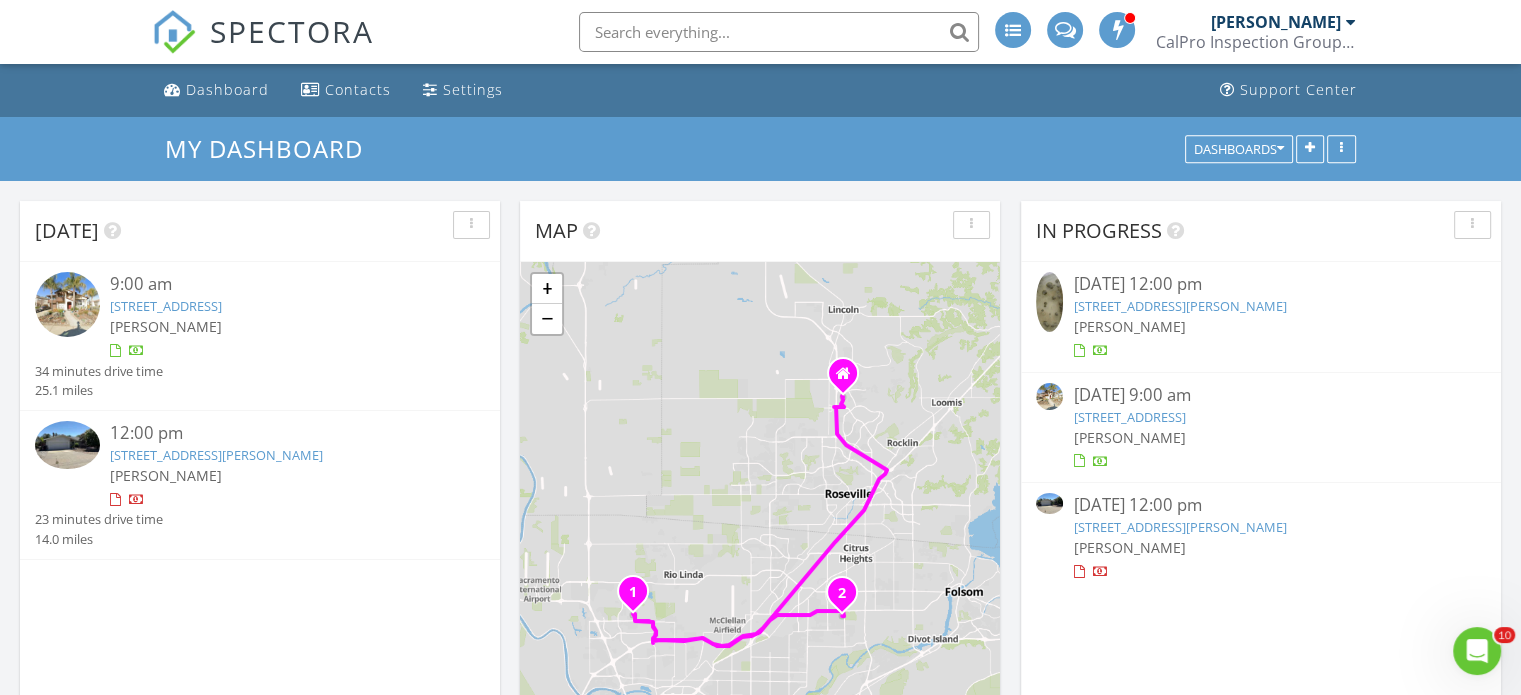 click on "12:00 pm" at bounding box center [279, 433] 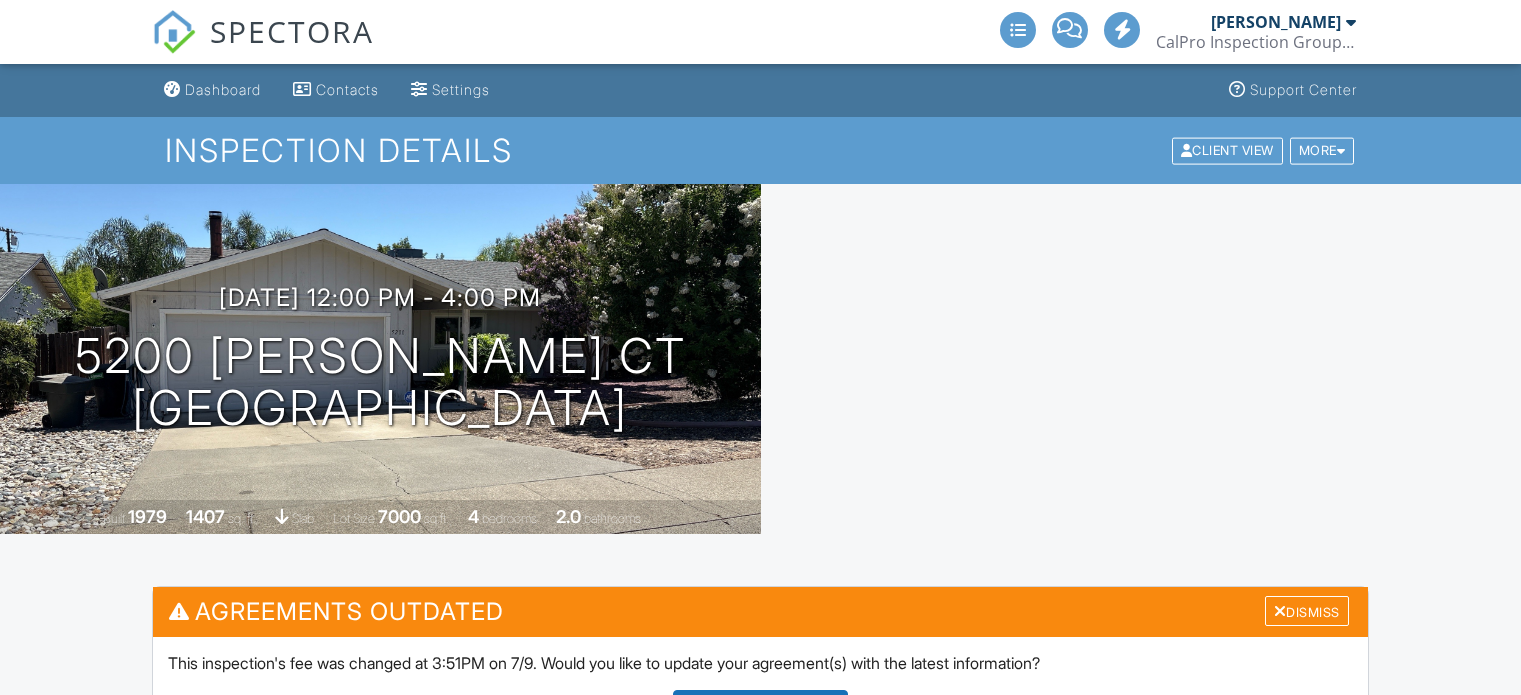 scroll, scrollTop: 0, scrollLeft: 0, axis: both 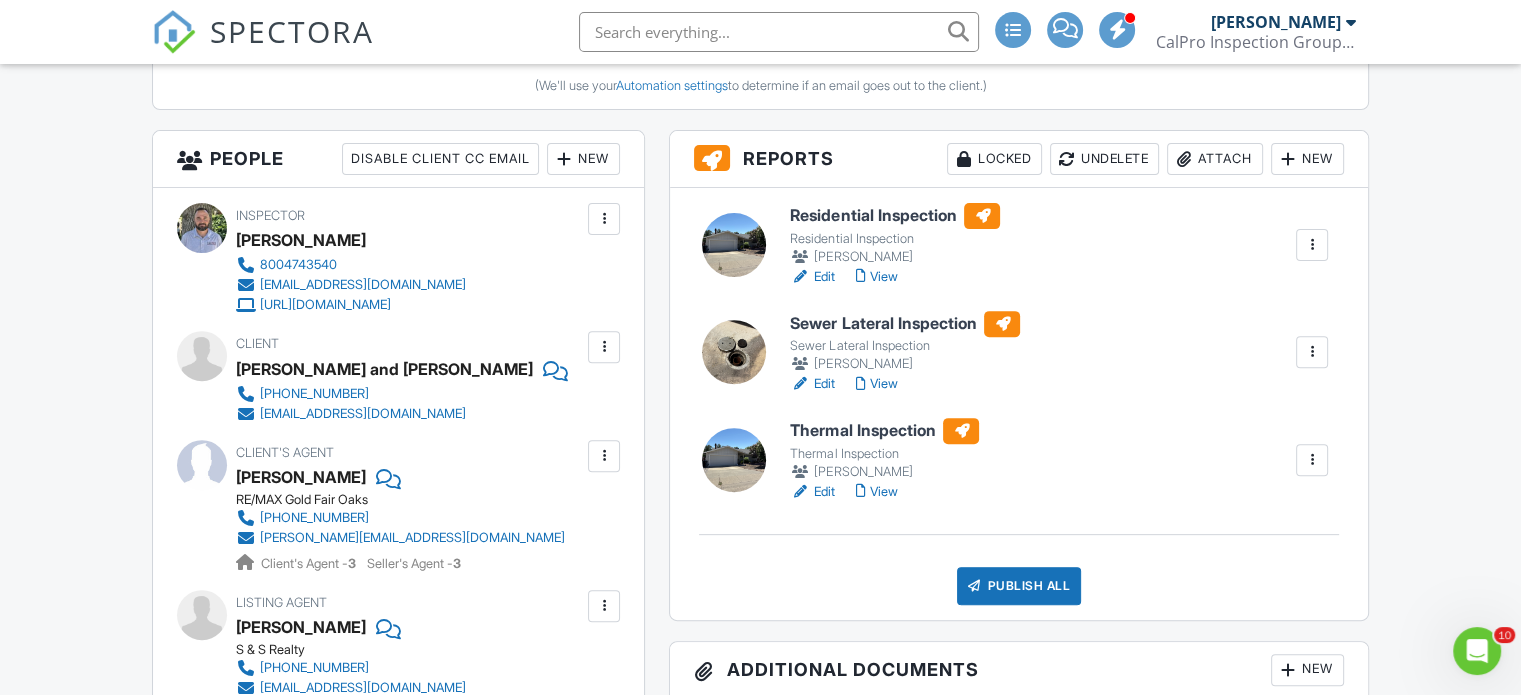 click on "Sewer Lateral Inspection" at bounding box center (905, 346) 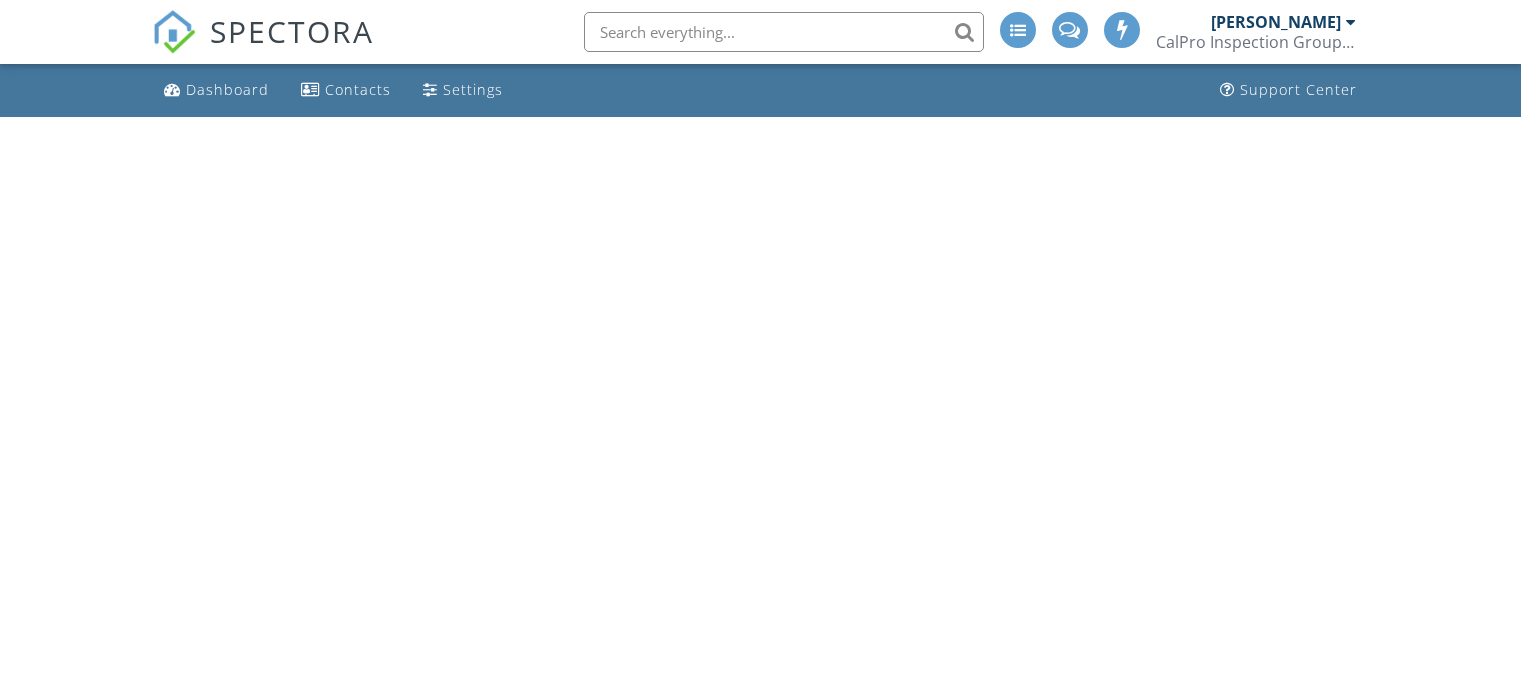 scroll, scrollTop: 0, scrollLeft: 0, axis: both 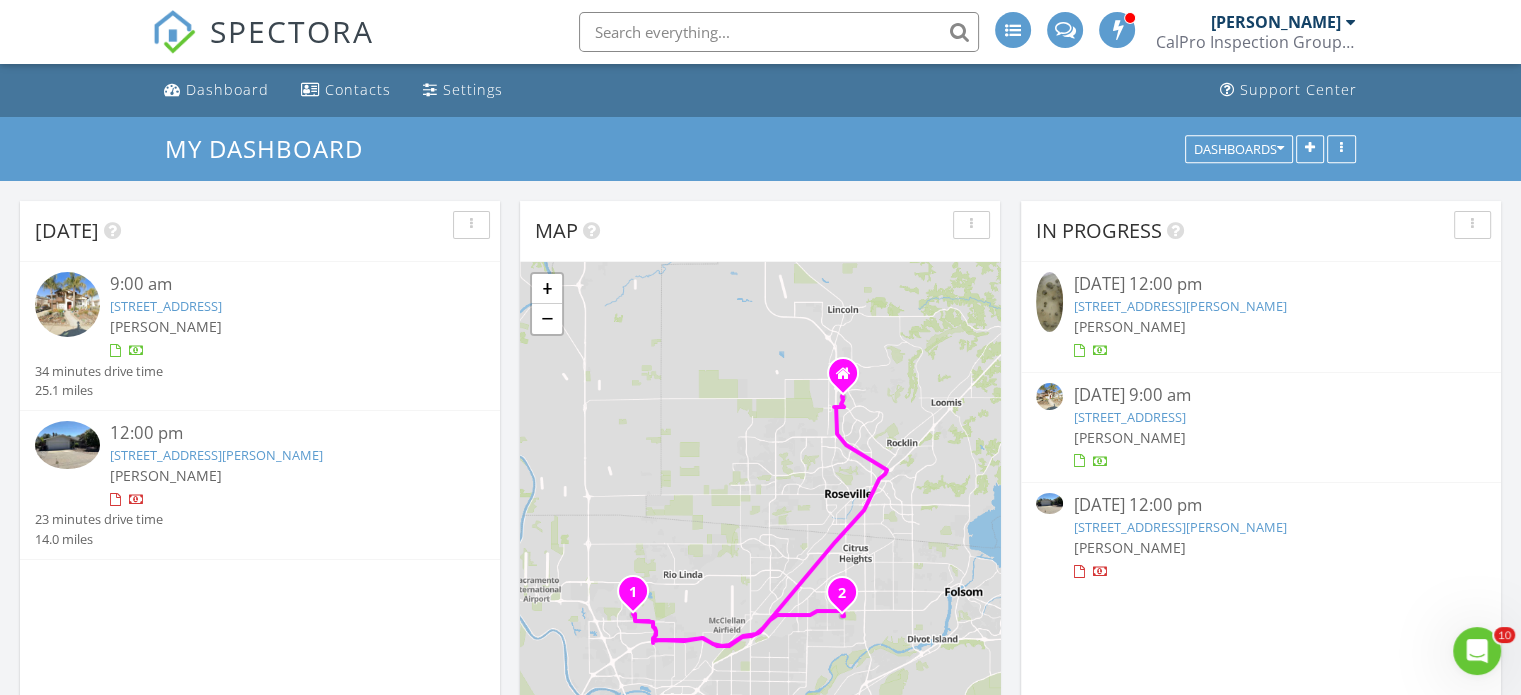 click on "[STREET_ADDRESS][PERSON_NAME]" at bounding box center (216, 455) 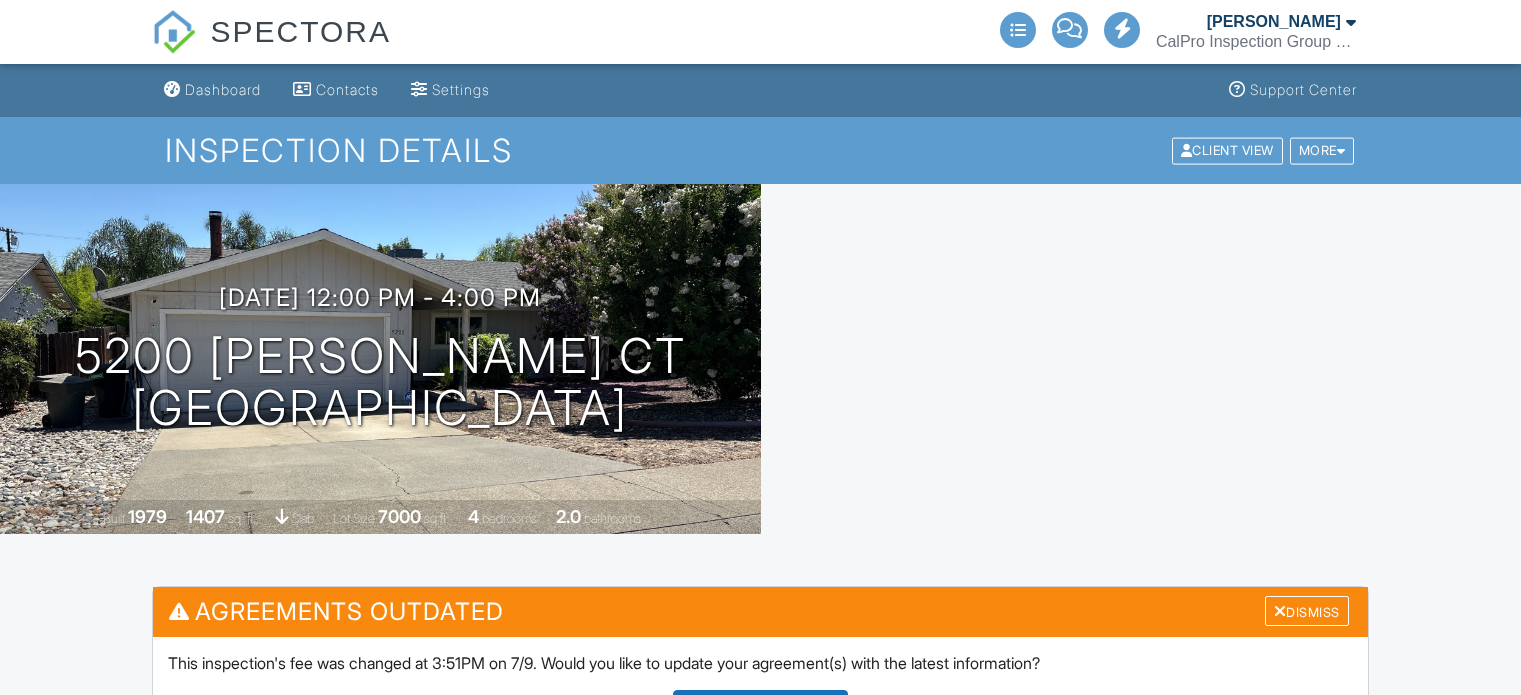 scroll, scrollTop: 0, scrollLeft: 0, axis: both 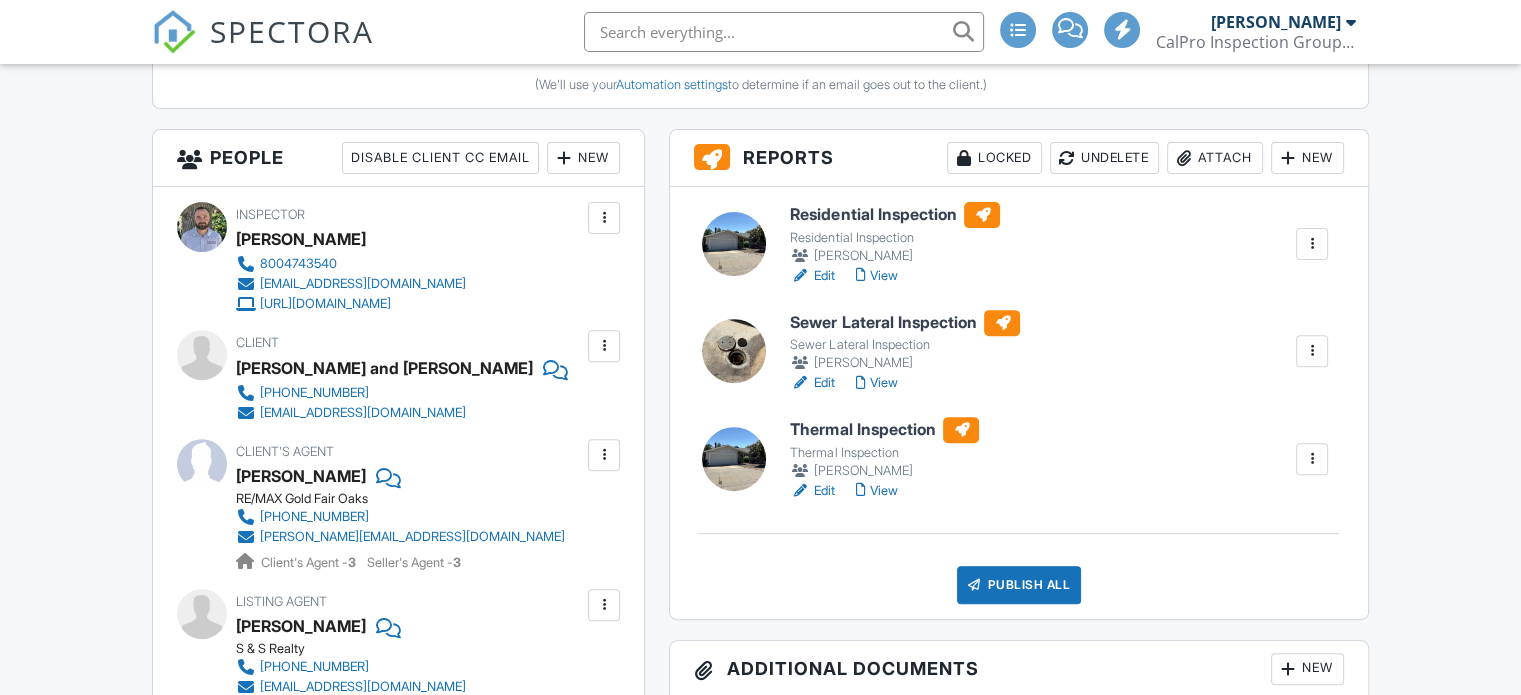 click on "Sewer Lateral Inspection" at bounding box center [905, 323] 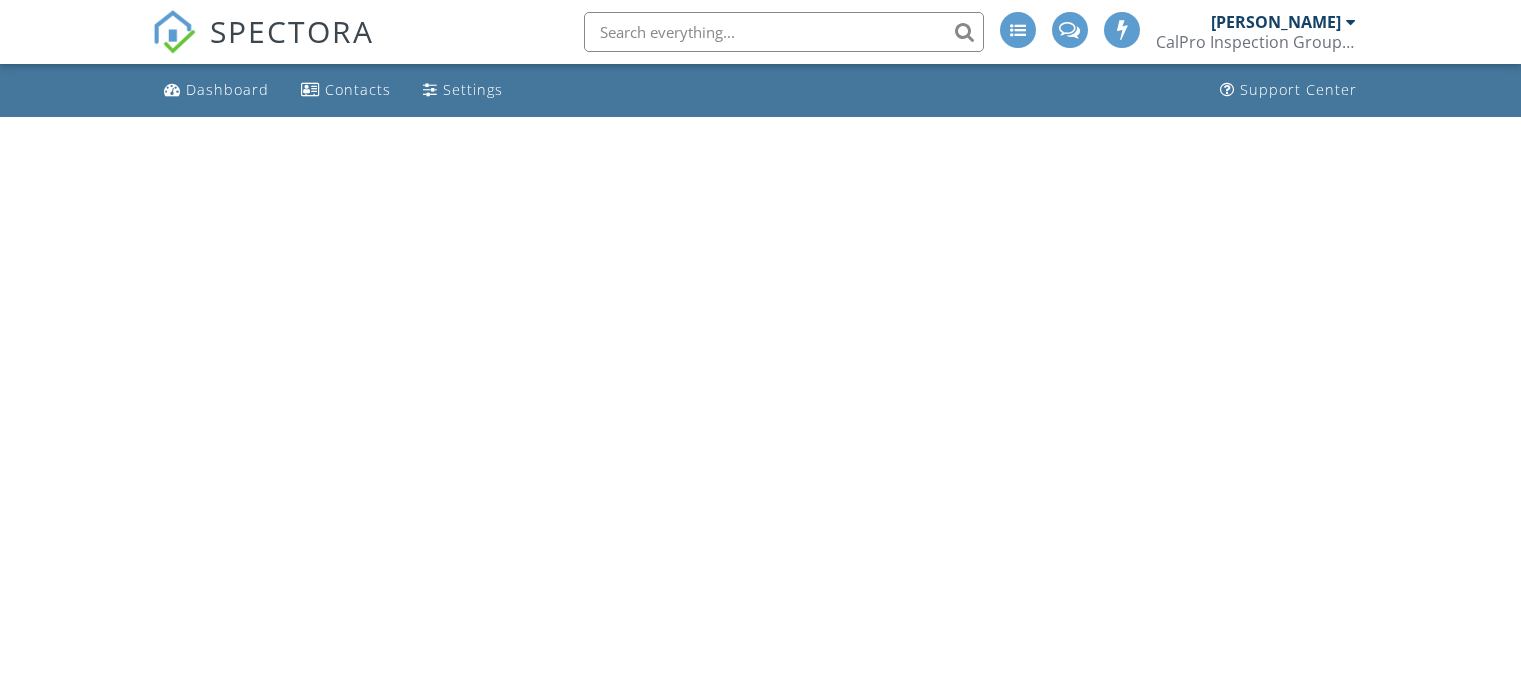 scroll, scrollTop: 0, scrollLeft: 0, axis: both 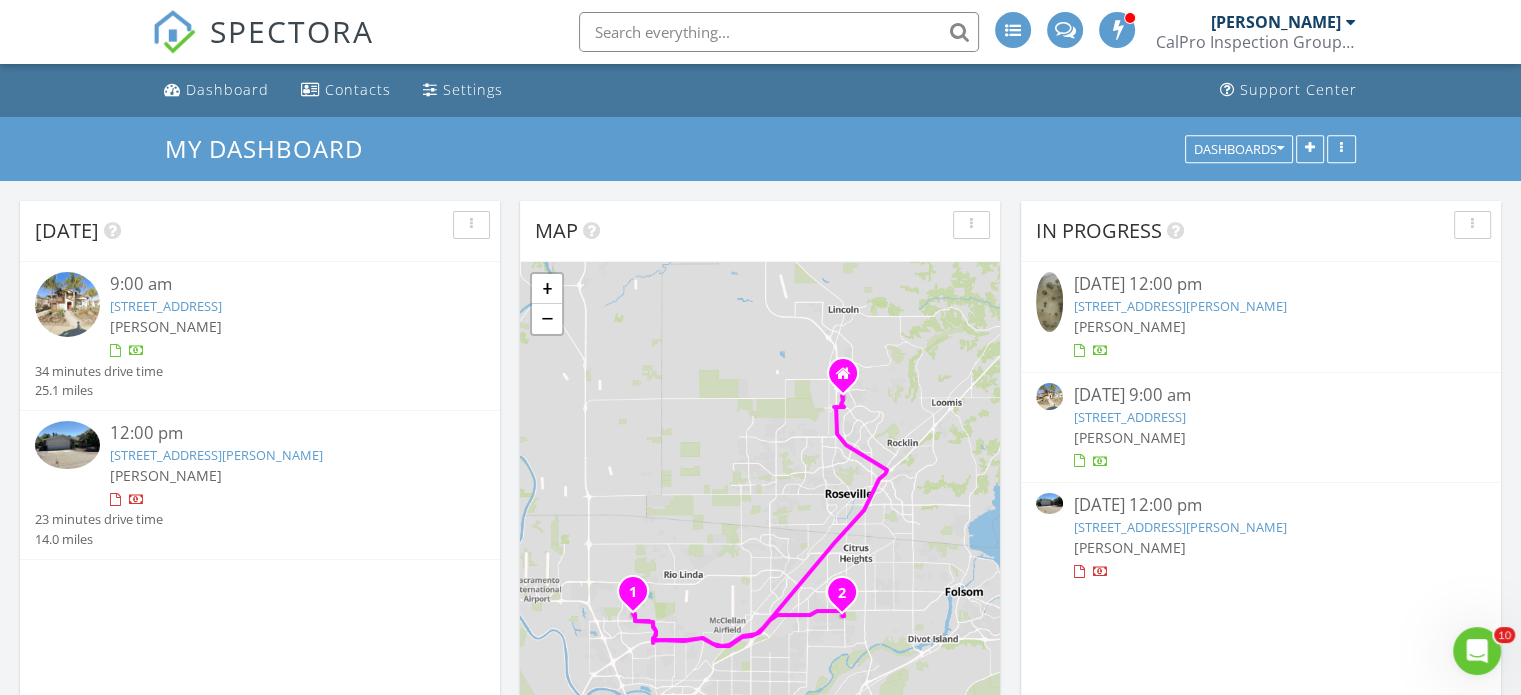 click on "12:00 pm" at bounding box center [279, 433] 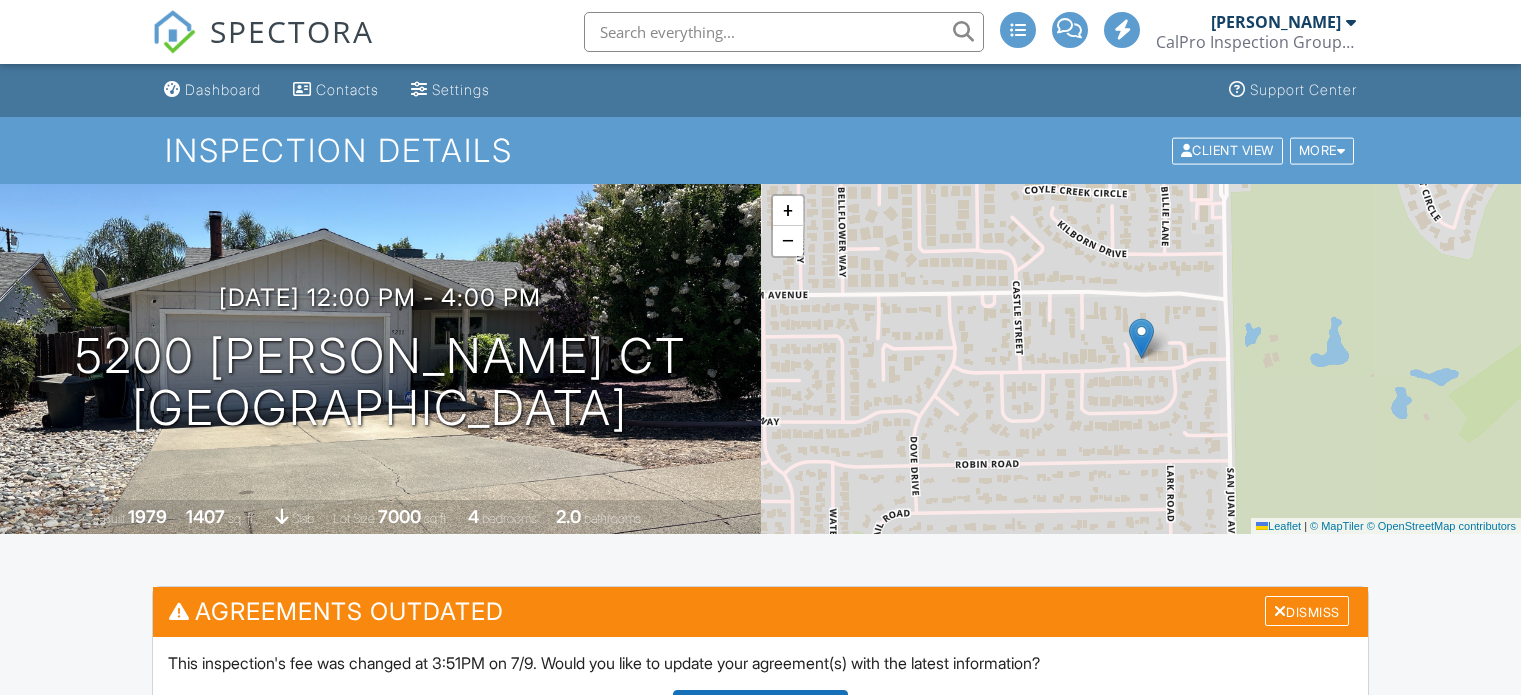 scroll, scrollTop: 0, scrollLeft: 0, axis: both 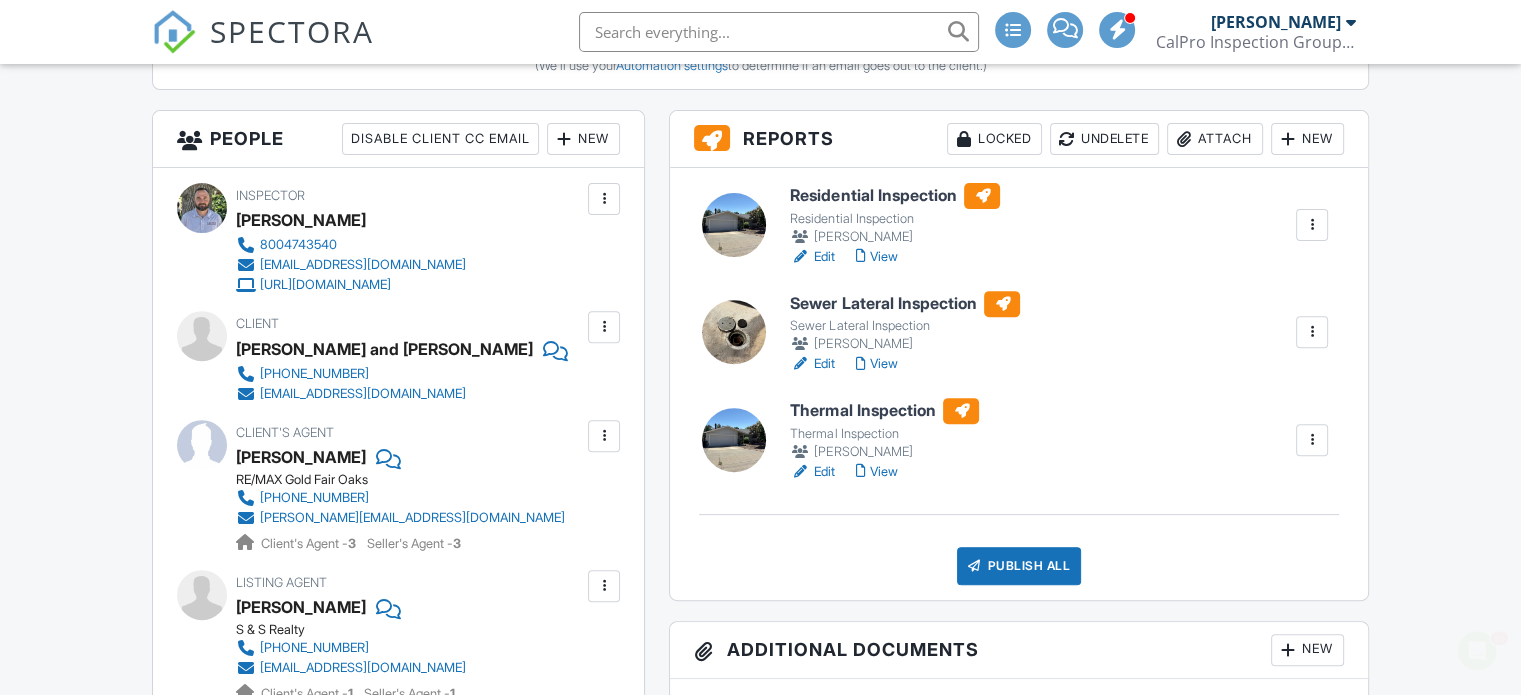 drag, startPoint x: 1525, startPoint y: 33, endPoint x: 1535, endPoint y: 119, distance: 86.579445 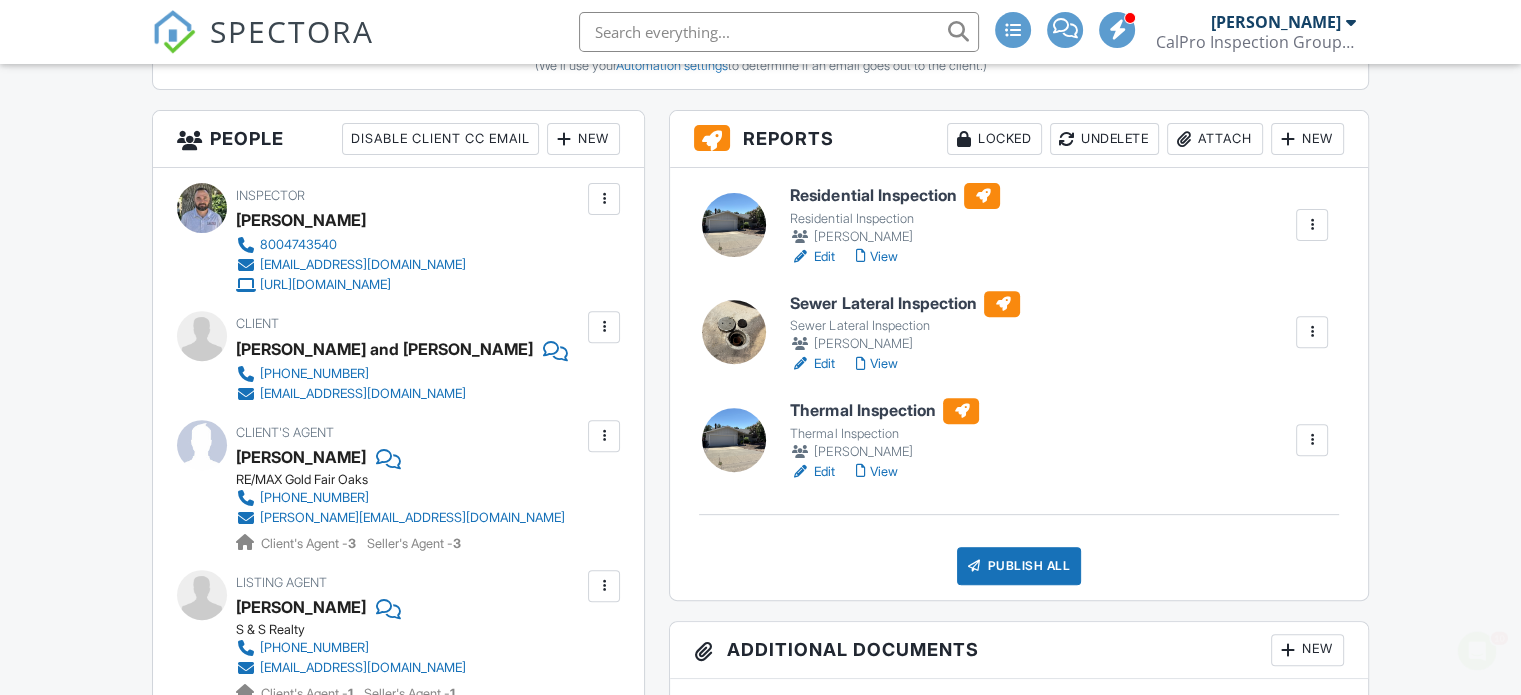 click on "SPECTORA
Chris McCay
CalPro Inspection Group Sac
Role:
Inspector
Dashboard
Inspections
Calendar
Conversations
Tasks
Reporting
Equipment
Settings
What's New
Sign Out
Dashboard
Contacts
Settings
Support Center
Inspection Details
Client View
More
Property Details
Reschedule
Share
Cancel
Delete
Print Order
Convert to V9
07/09/2025 12:00 pm
- 4:00 pm
5200 Roseana Ct
Fair Oaks, CA 95628
Built
1979
1407
sq. ft.
slab
Lot Size
7000
sq.ft.
4
bedrooms
2.0
bathrooms
+ −  Leaflet   |   © MapTiler   © OpenStreetMap contributors" at bounding box center [760, 2024] 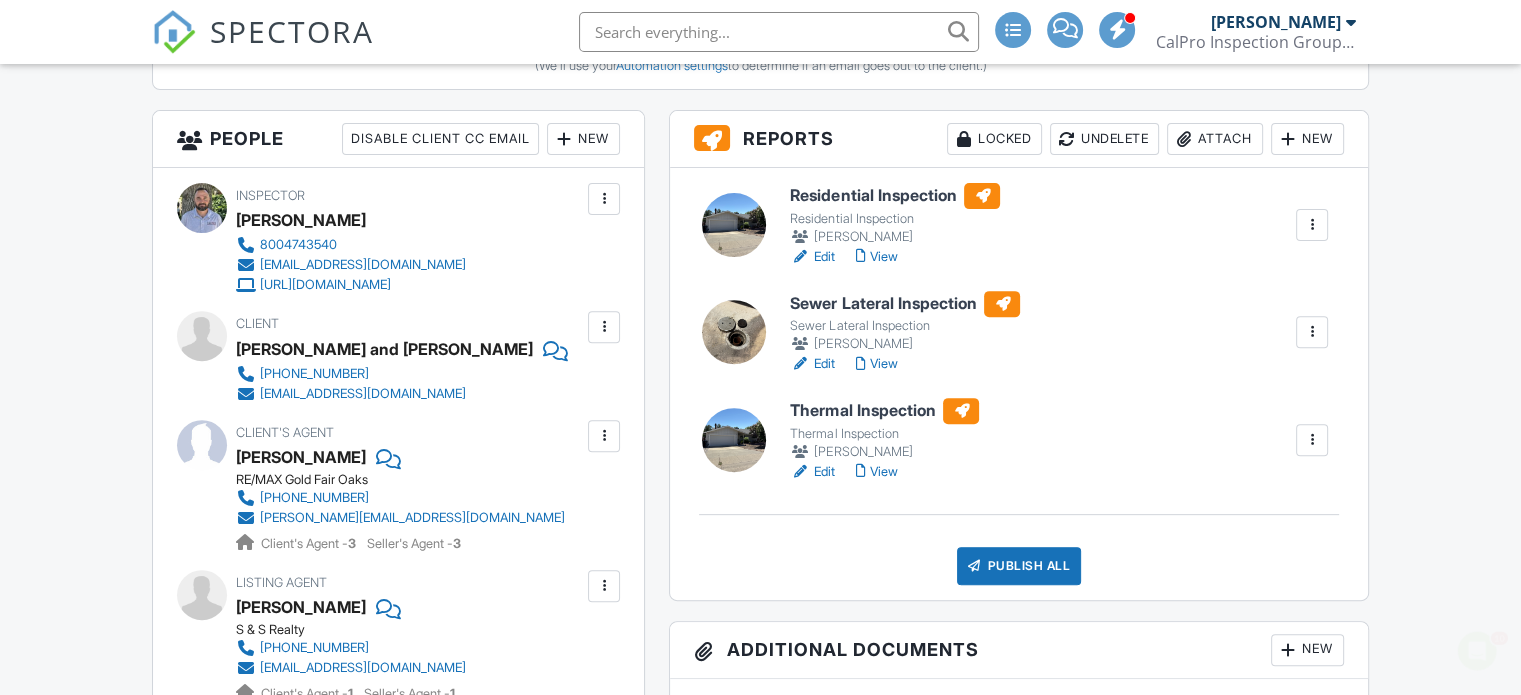 click on "View" at bounding box center (876, 472) 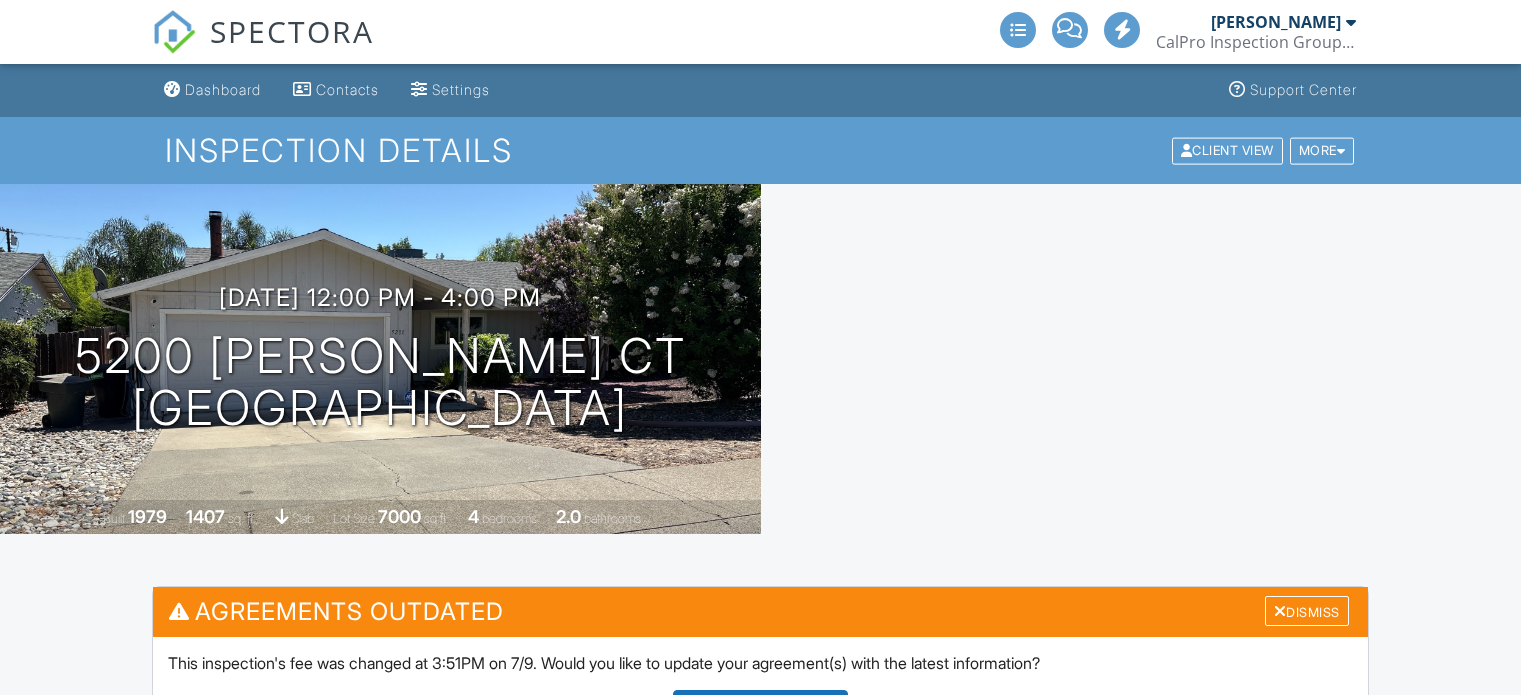 click on "Edit
View" at bounding box center [905, 1050] 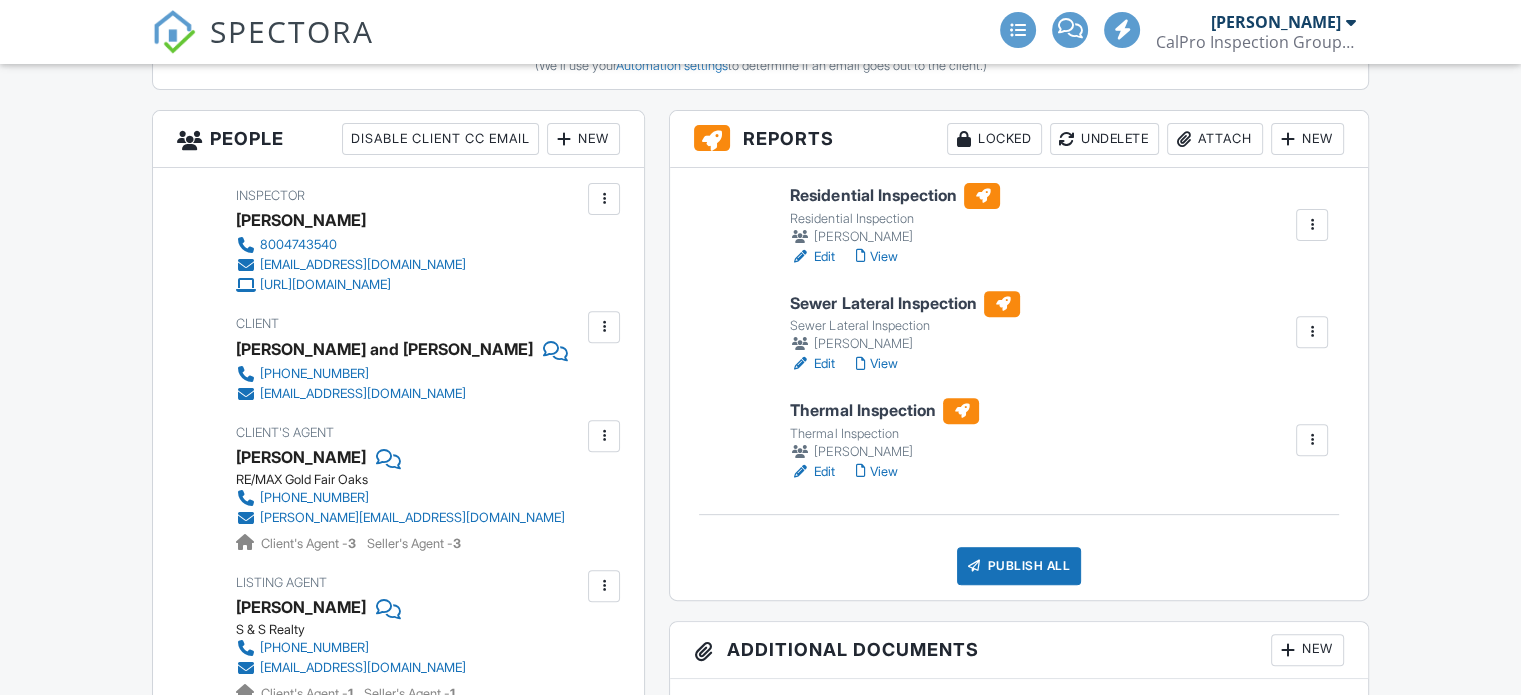 click on "View" at bounding box center (876, 364) 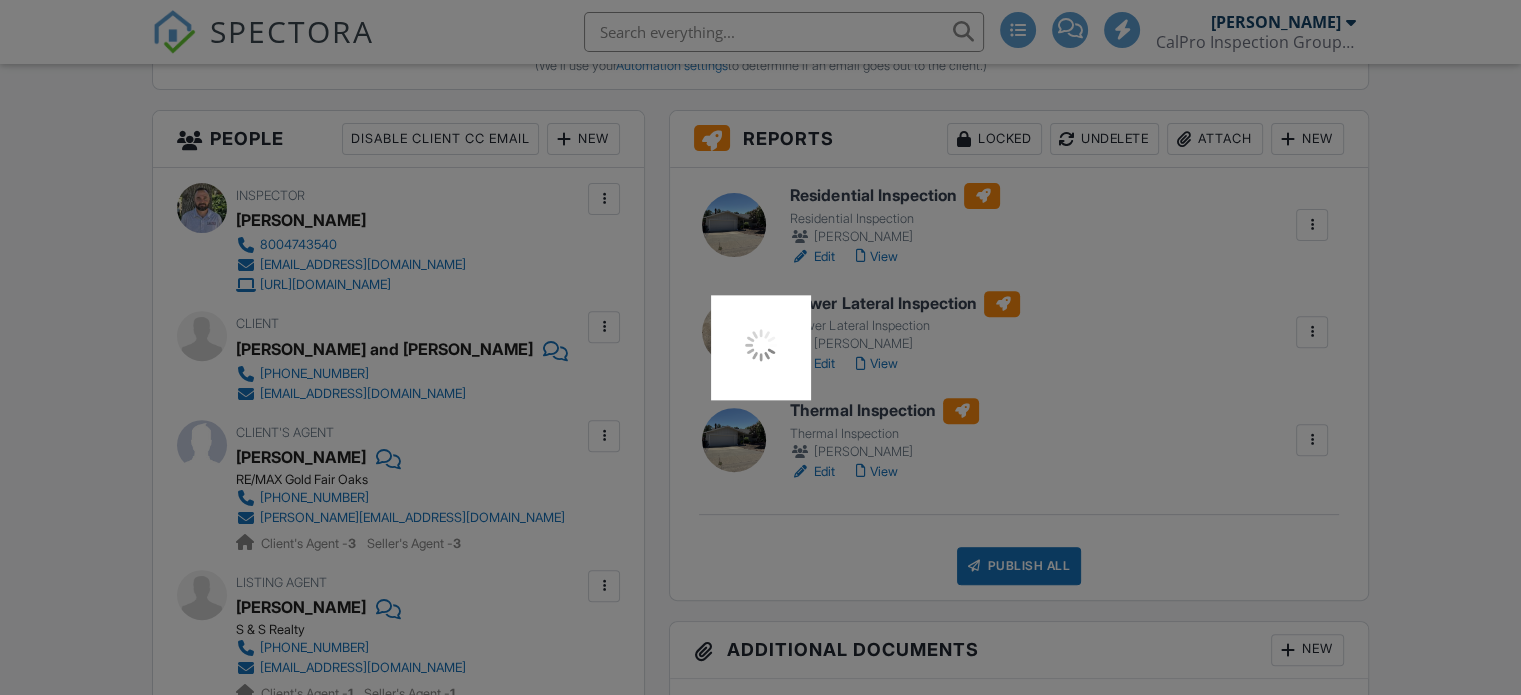 scroll, scrollTop: 686, scrollLeft: 0, axis: vertical 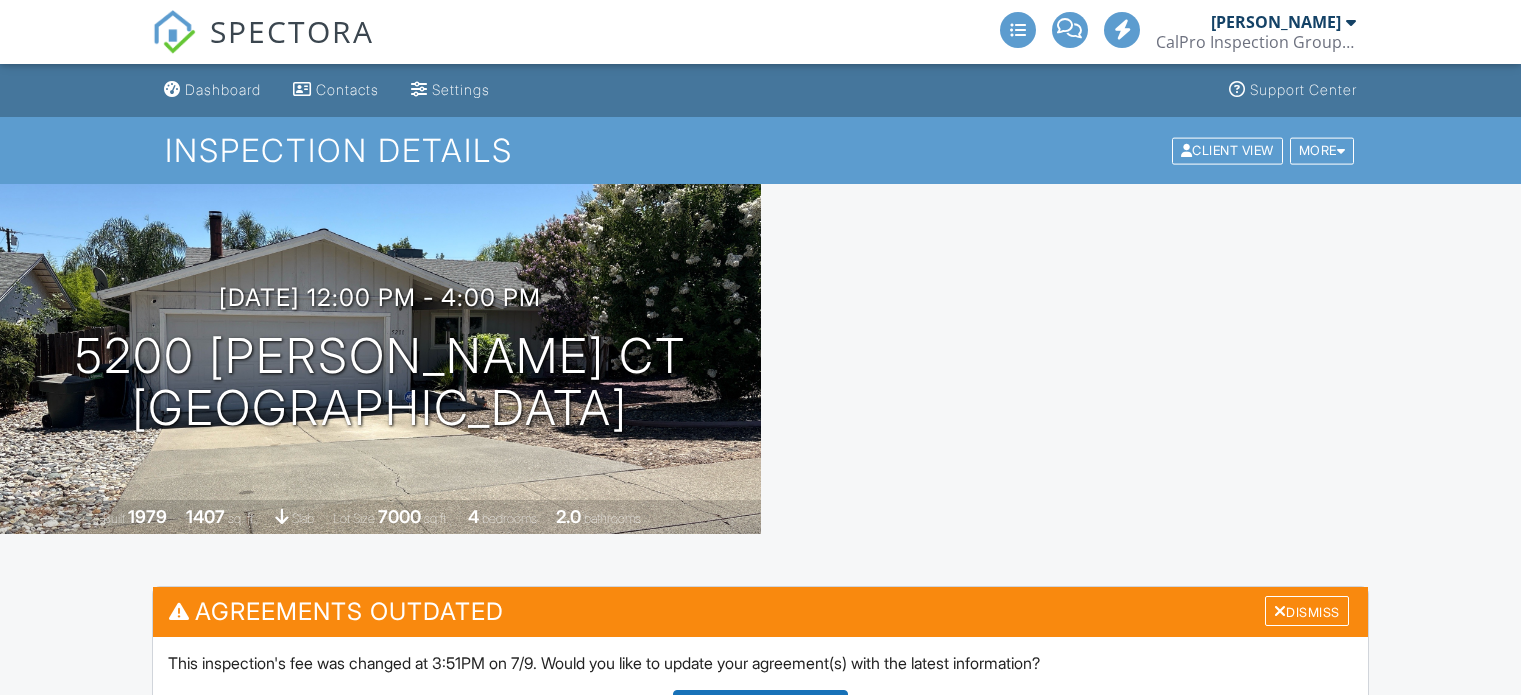 click on "View" at bounding box center [876, 943] 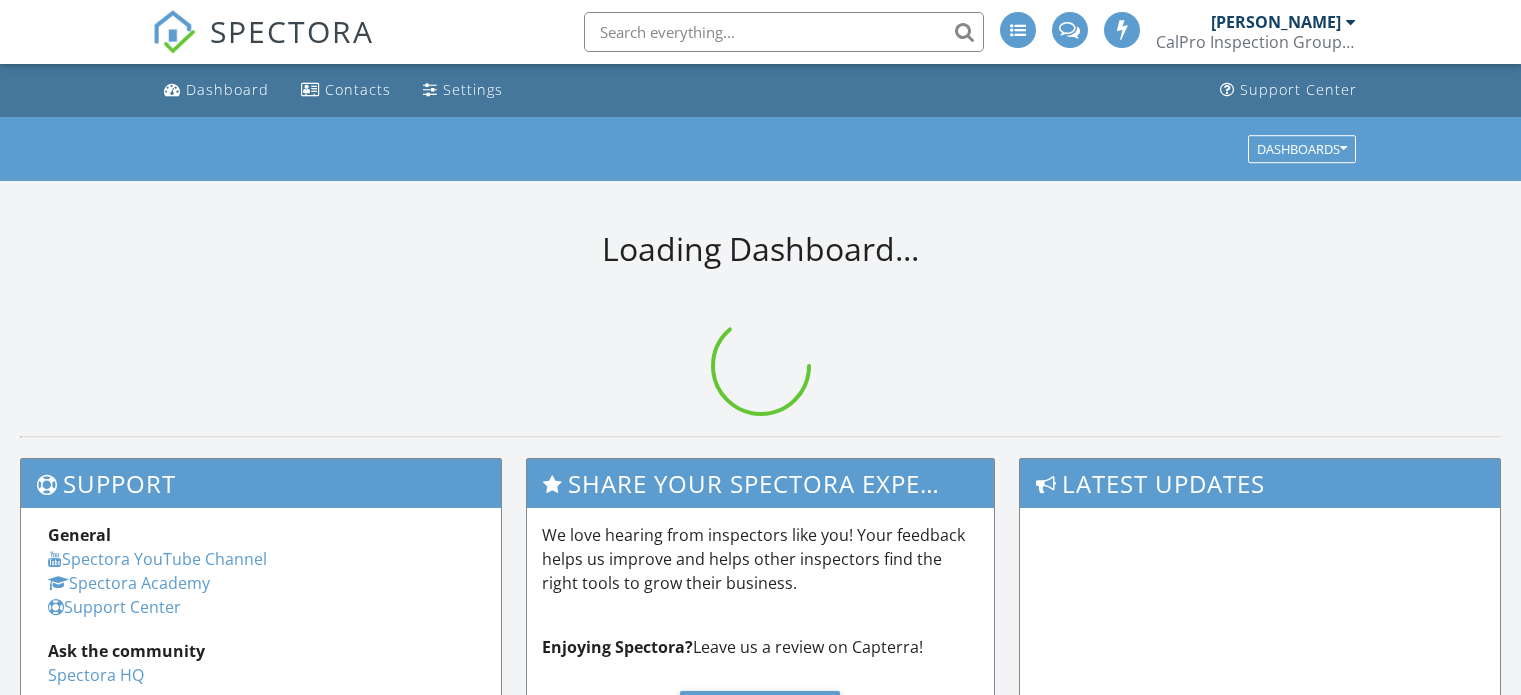 scroll, scrollTop: 0, scrollLeft: 0, axis: both 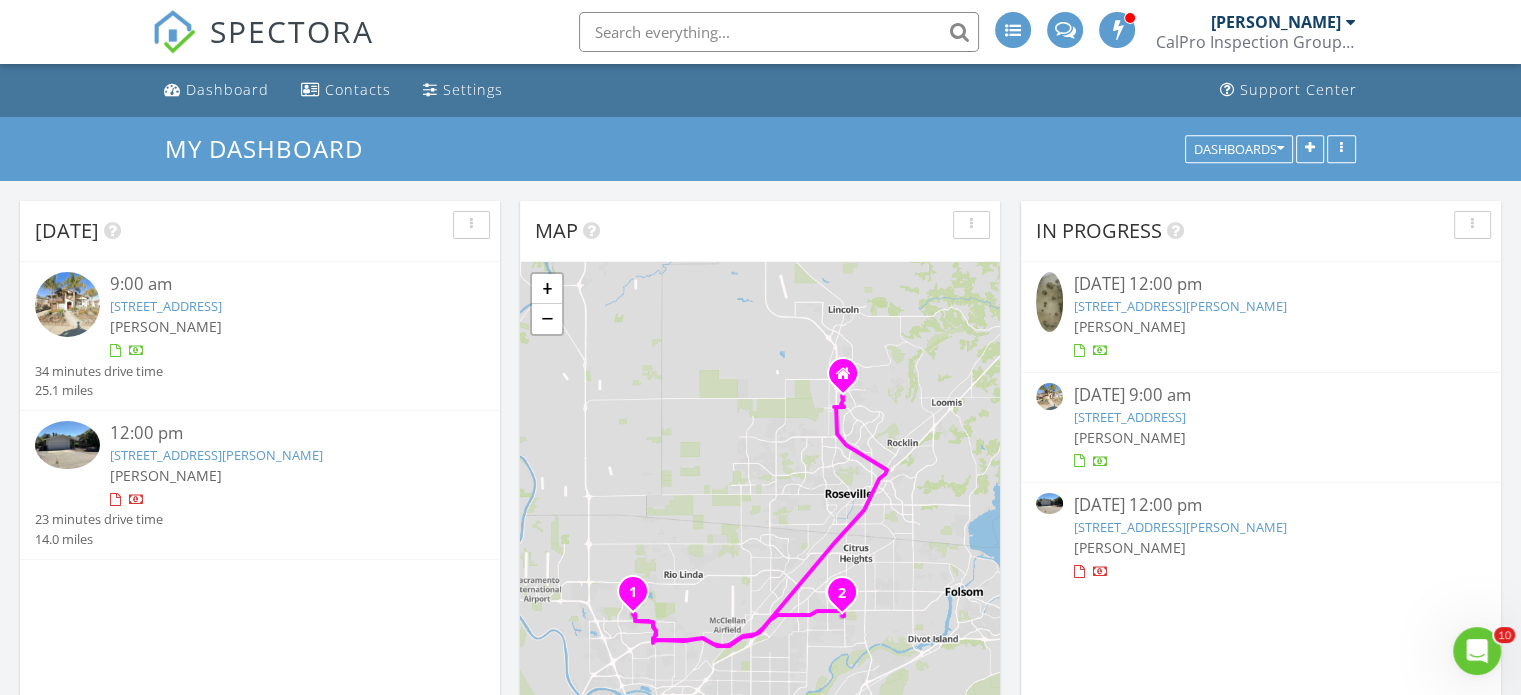 click on "12:00 pm" at bounding box center [279, 433] 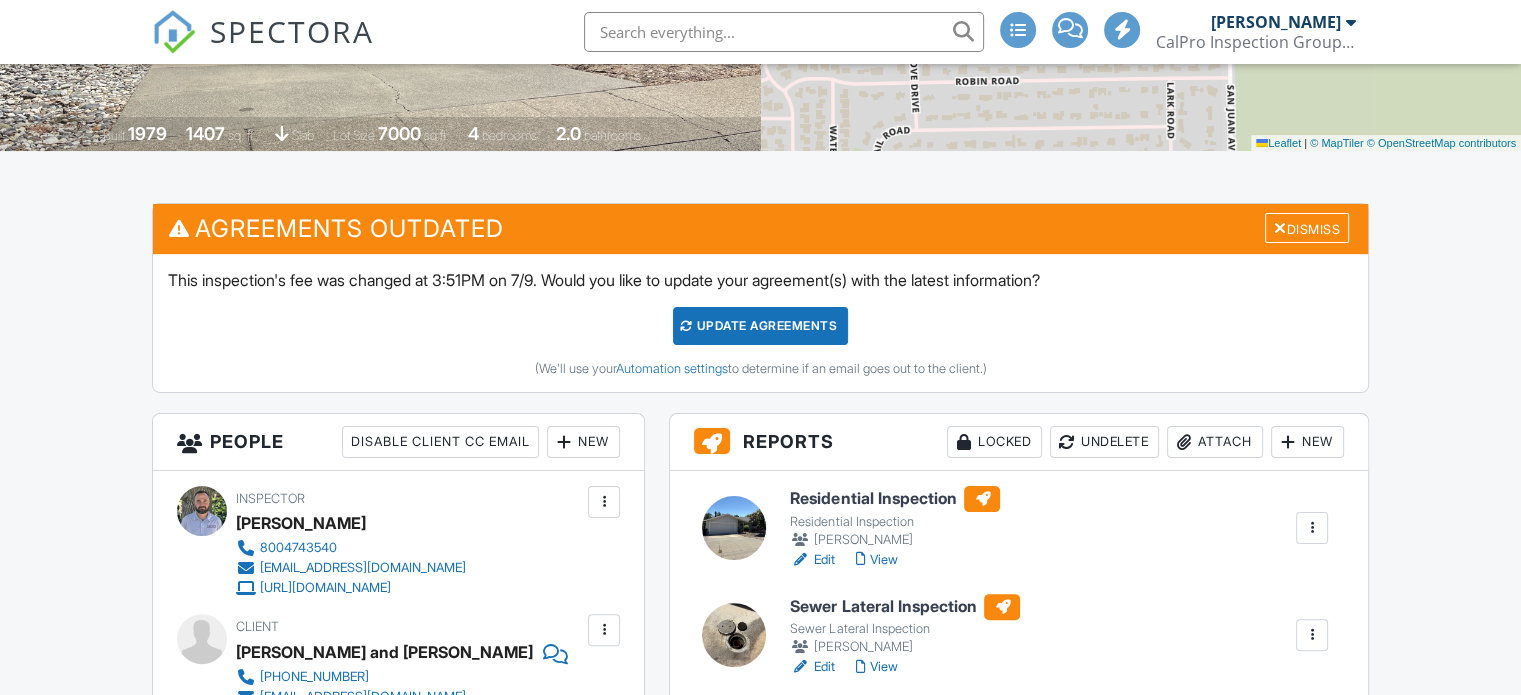 scroll, scrollTop: 686, scrollLeft: 0, axis: vertical 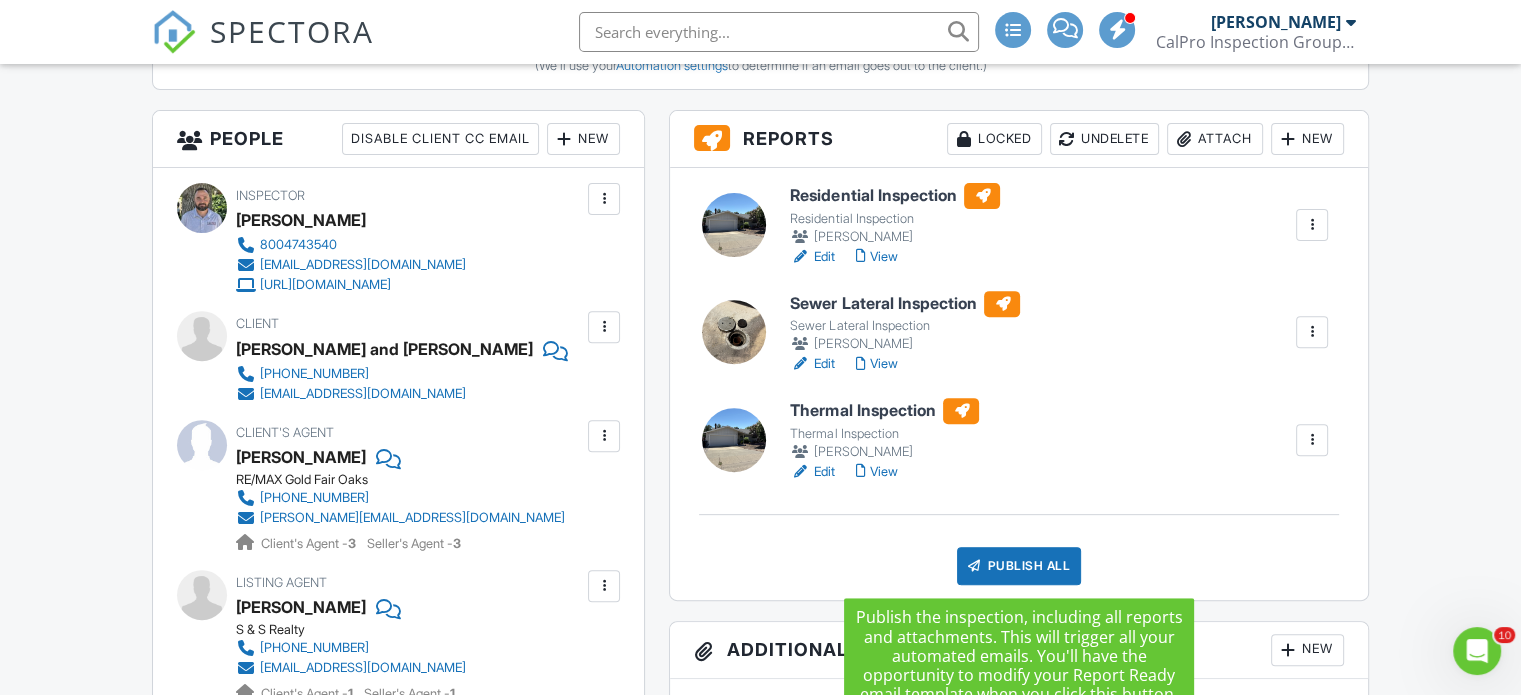 click on "Publish All" at bounding box center (1019, 566) 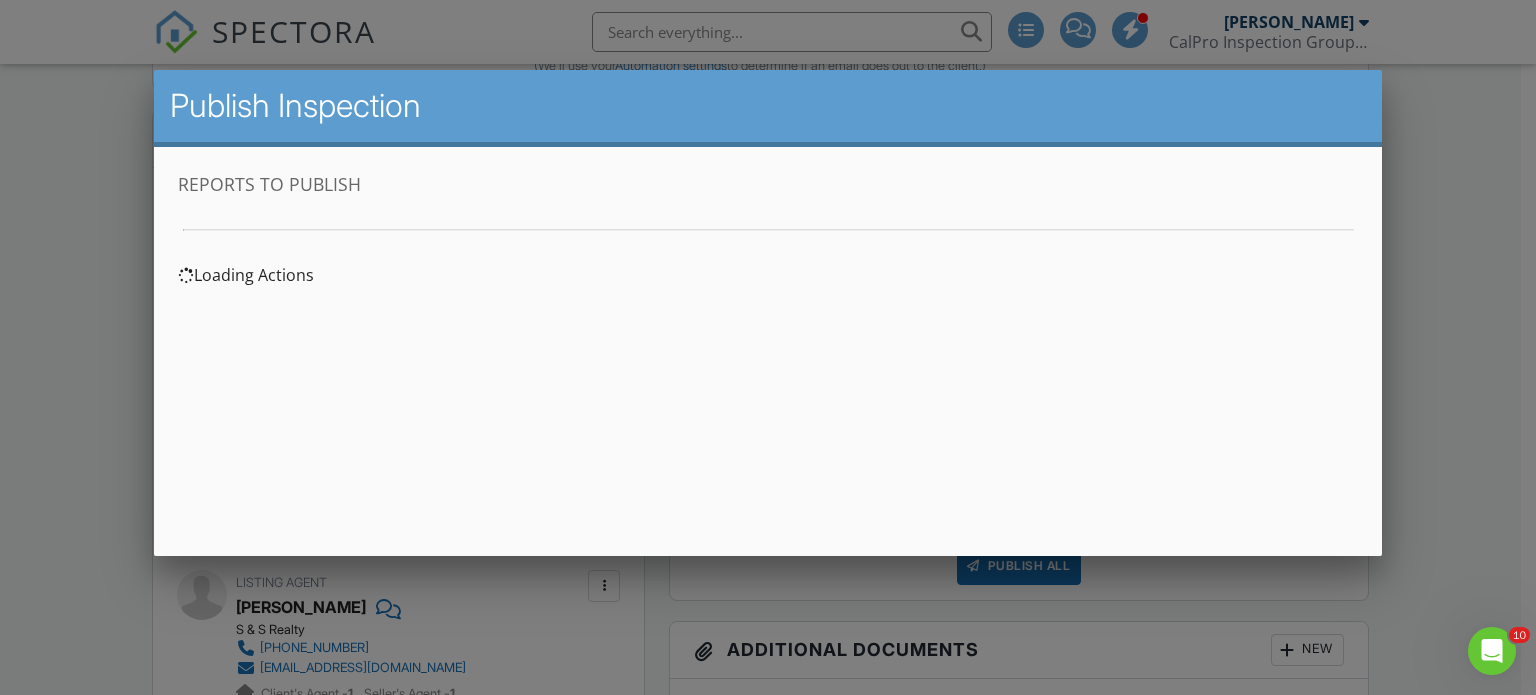 scroll, scrollTop: 0, scrollLeft: 0, axis: both 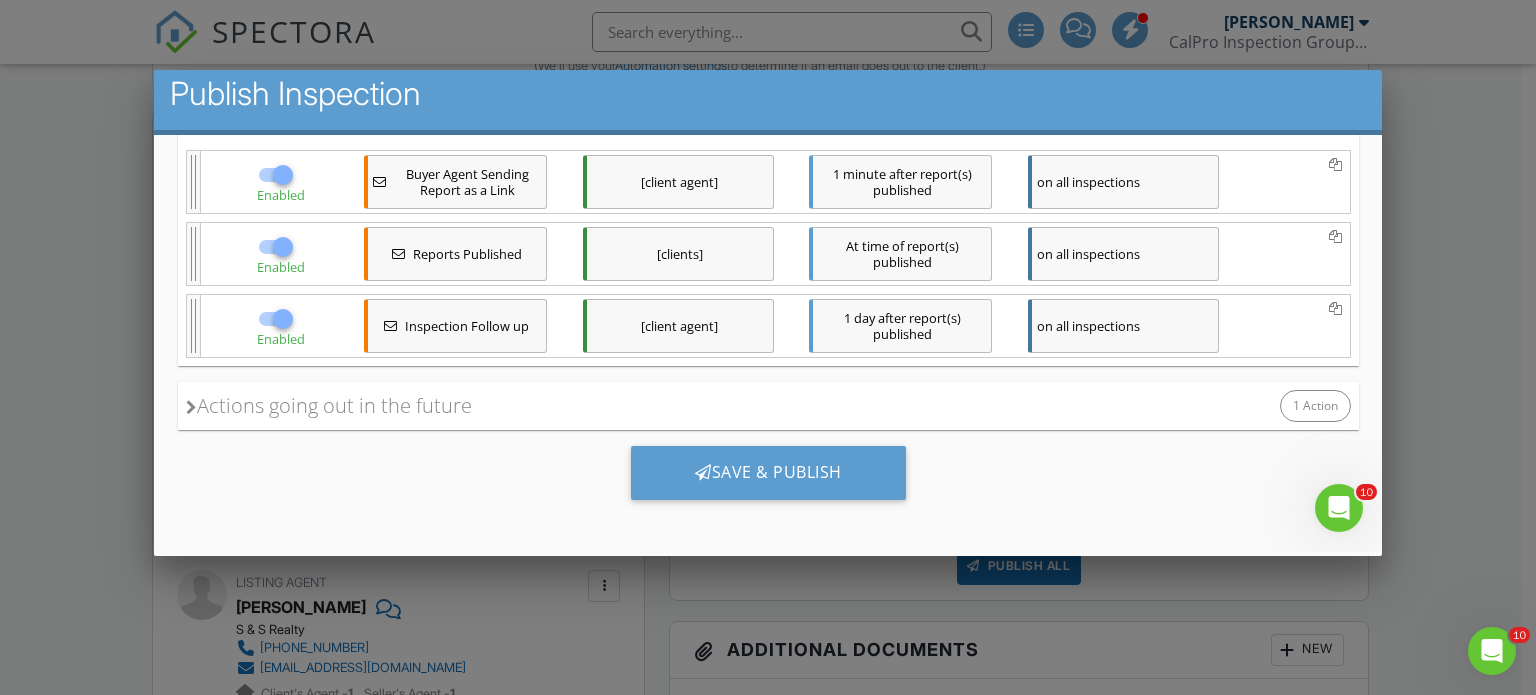 drag, startPoint x: 1357, startPoint y: 300, endPoint x: 1537, endPoint y: 650, distance: 393.57336 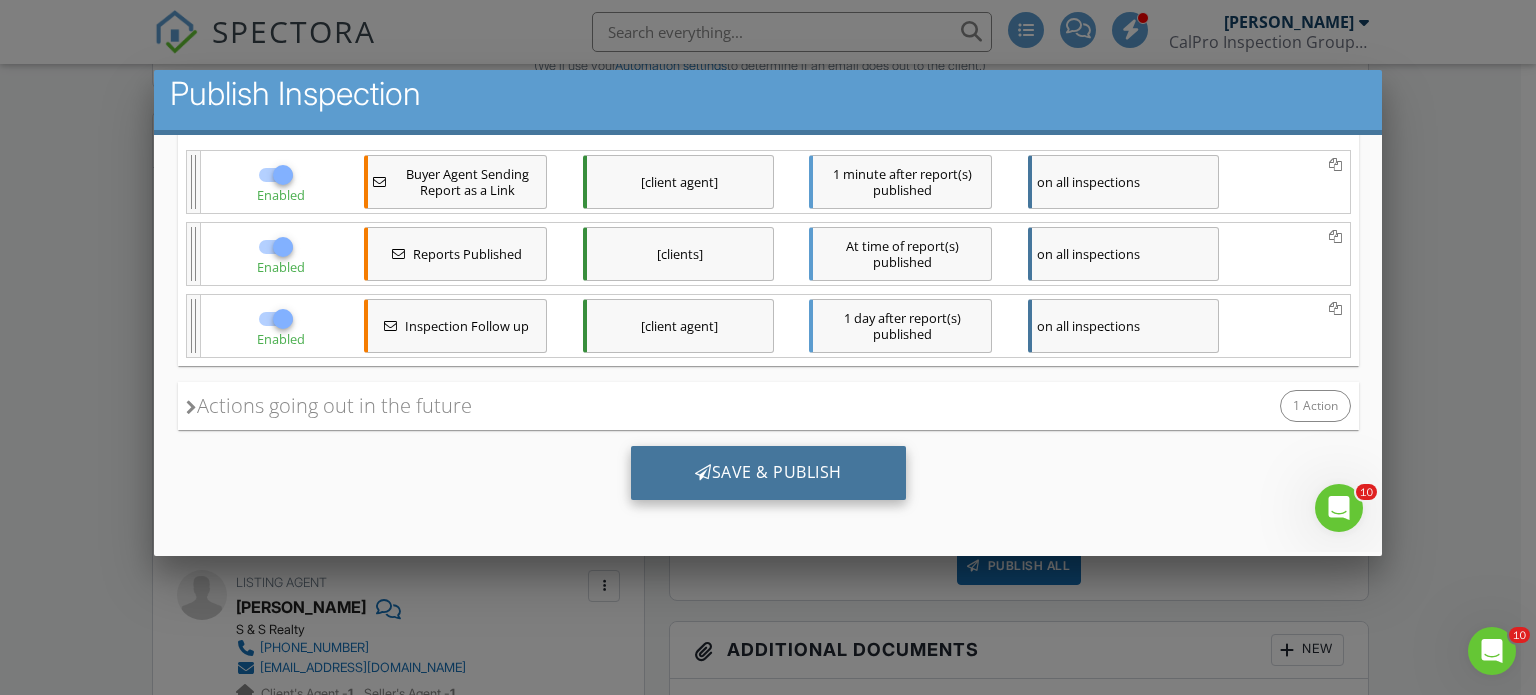 click on "Save & Publish" at bounding box center (767, 472) 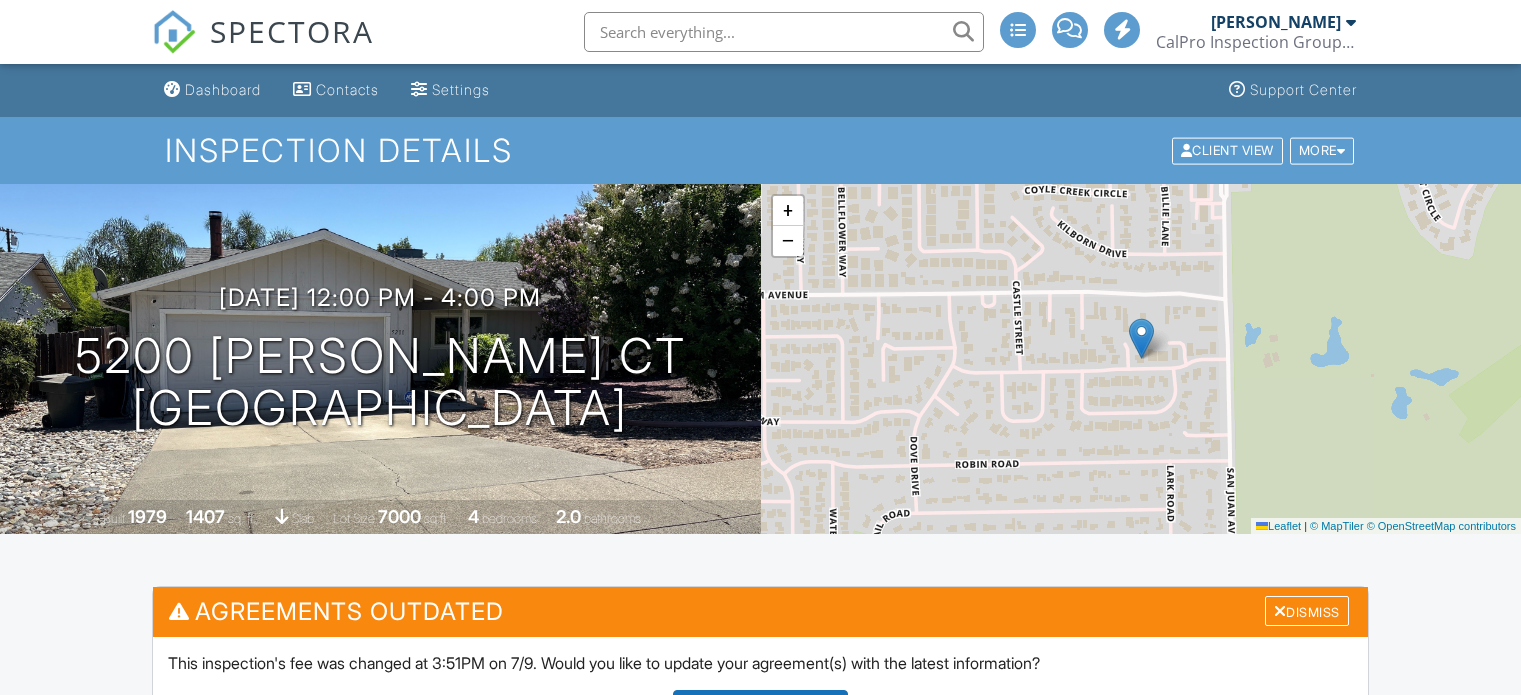 scroll, scrollTop: 0, scrollLeft: 0, axis: both 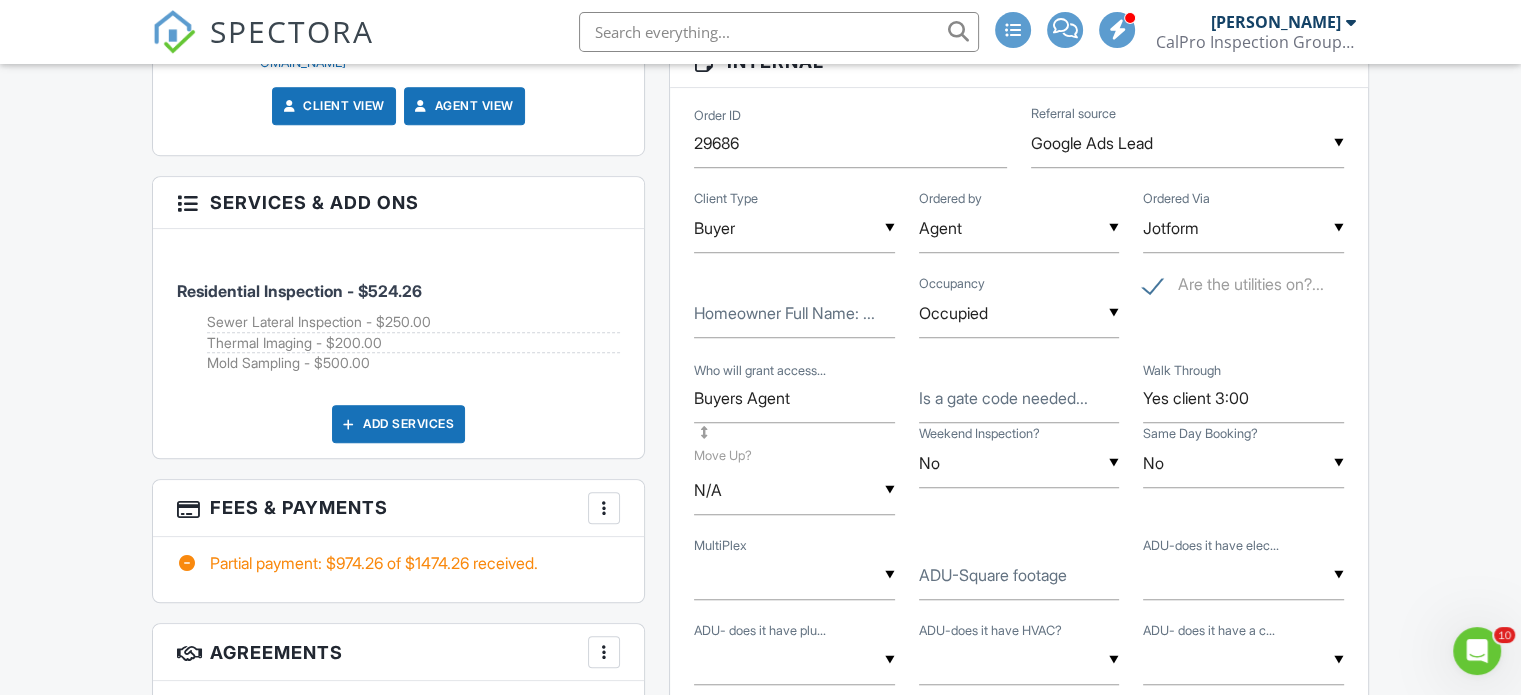 drag, startPoint x: 1528, startPoint y: 79, endPoint x: 1535, endPoint y: 245, distance: 166.14752 